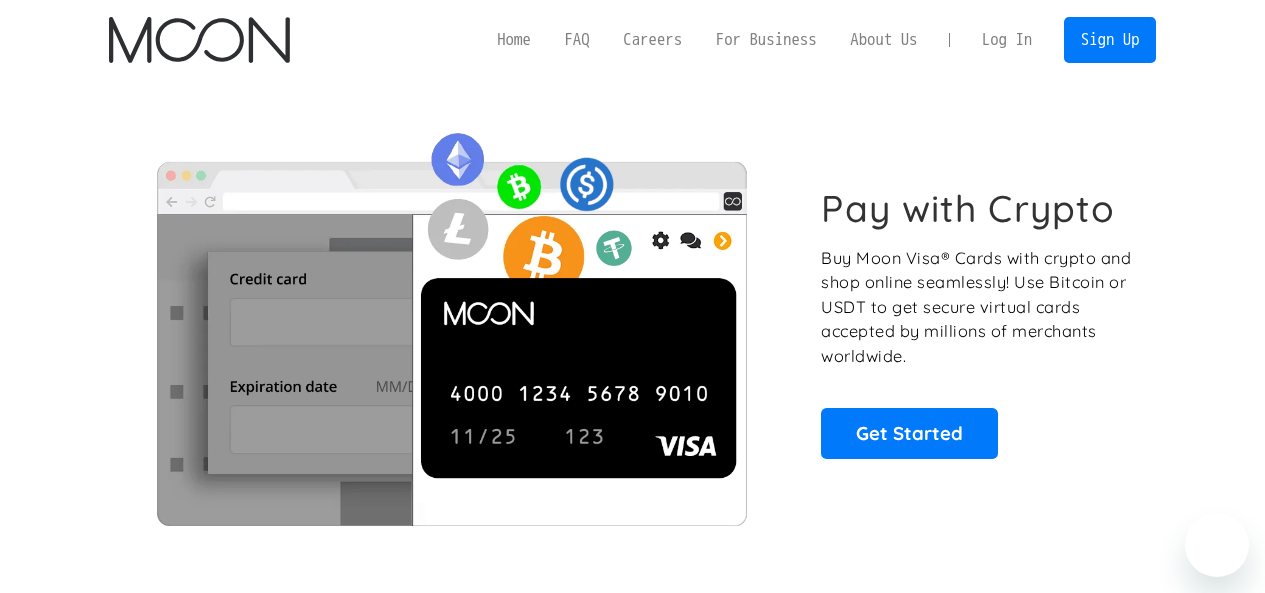 scroll, scrollTop: 0, scrollLeft: 0, axis: both 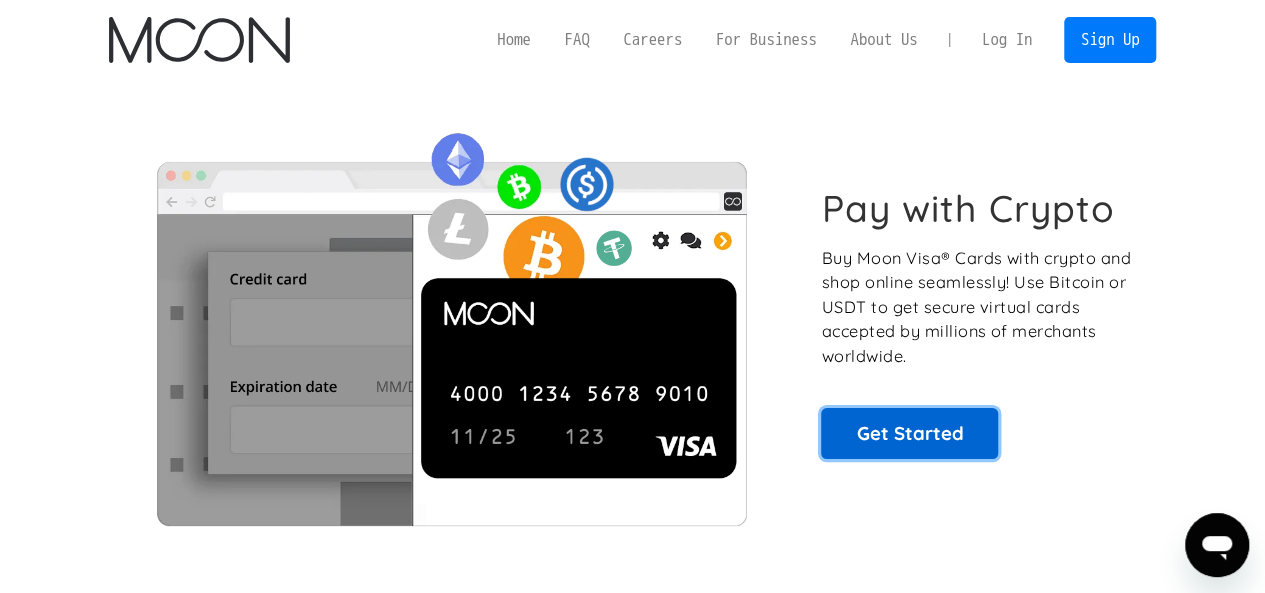 click on "Get Started" at bounding box center [909, 433] 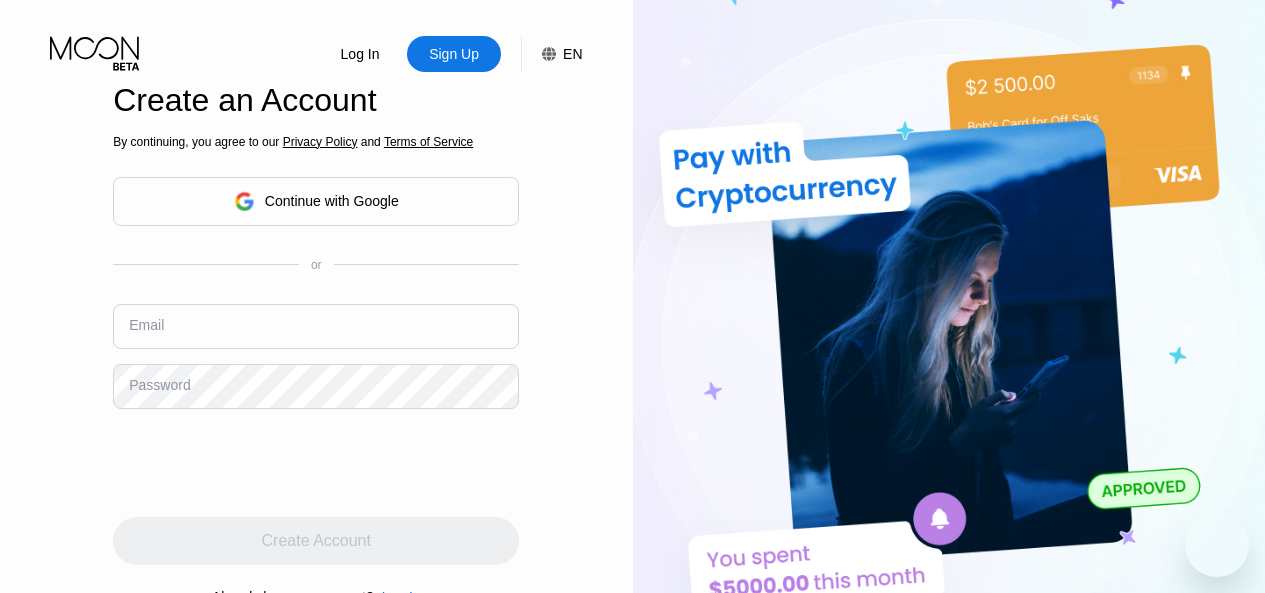 scroll, scrollTop: 0, scrollLeft: 0, axis: both 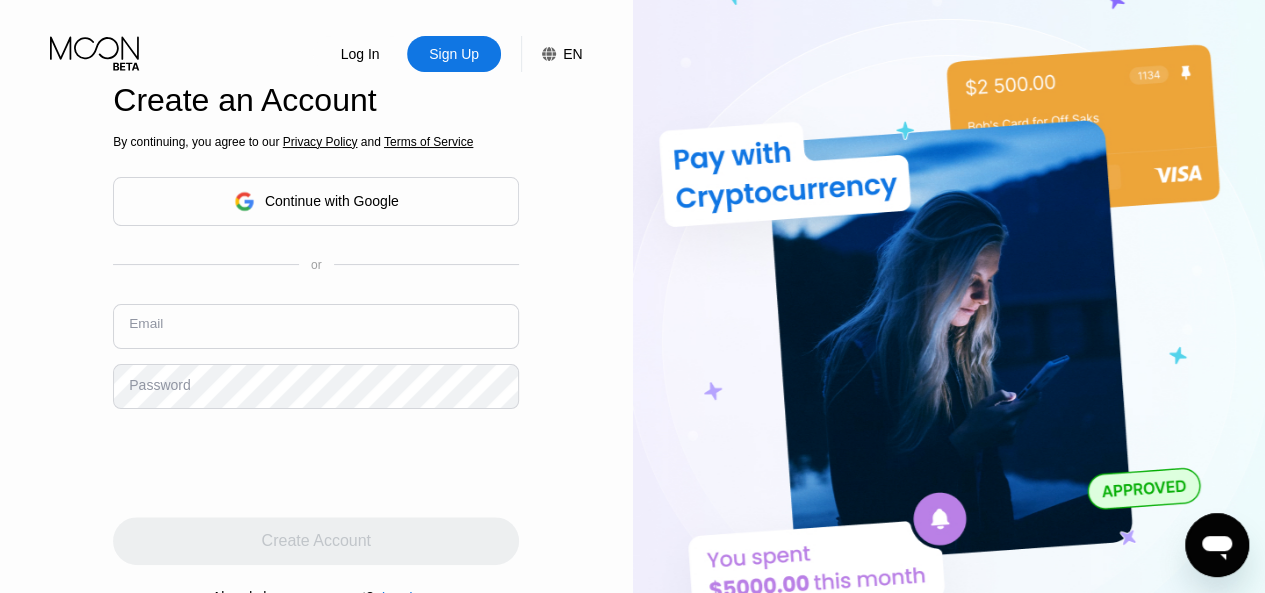 click at bounding box center (316, 326) 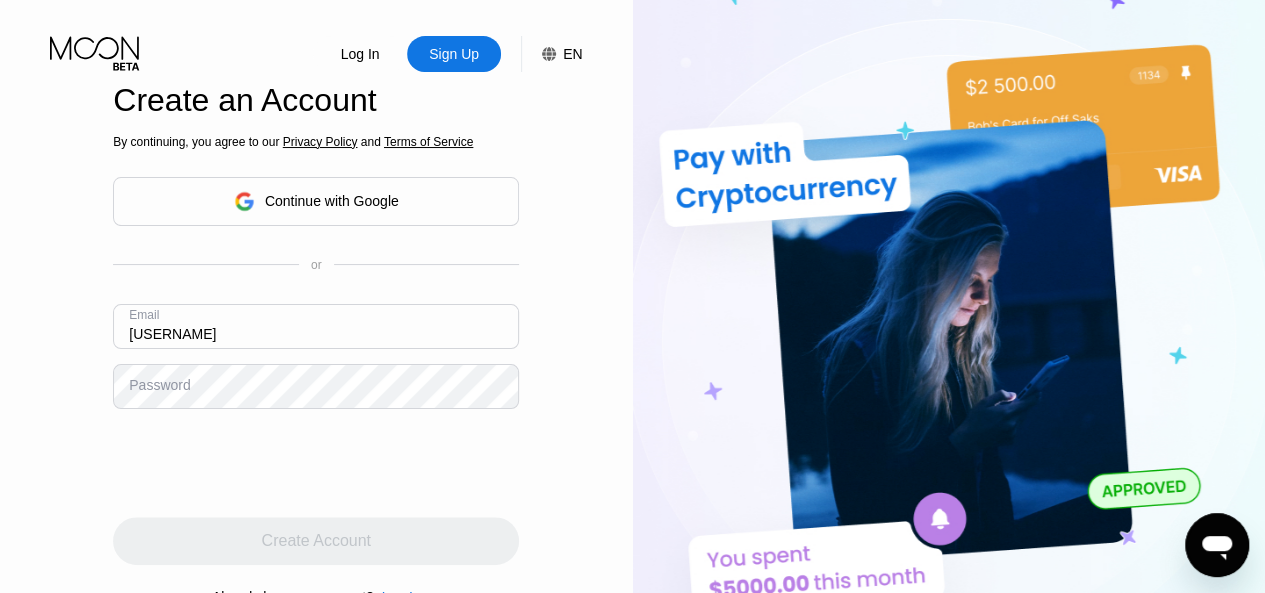 type on "n" 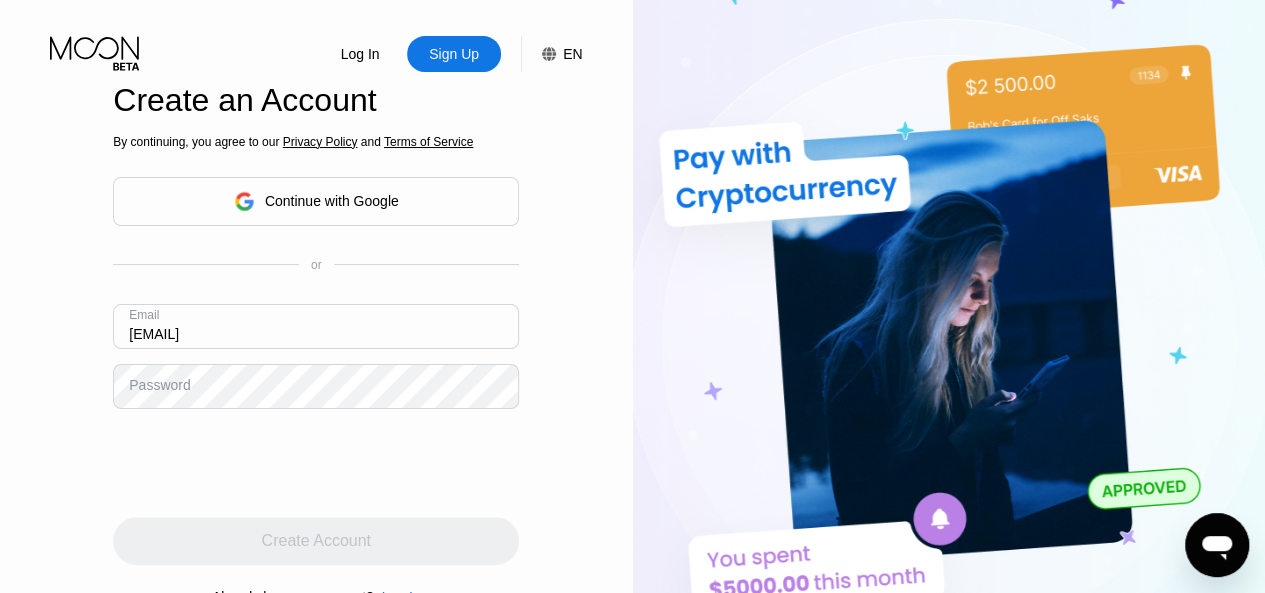 type on "[USERNAME]@[example.com]" 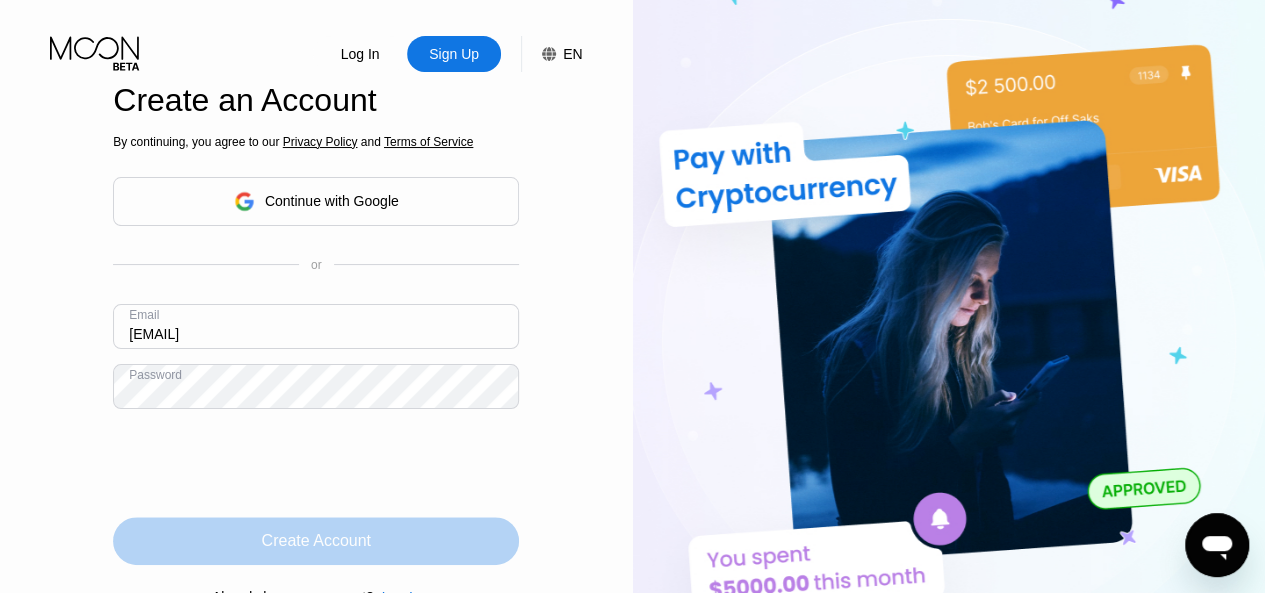 click on "Create Account" at bounding box center [316, 541] 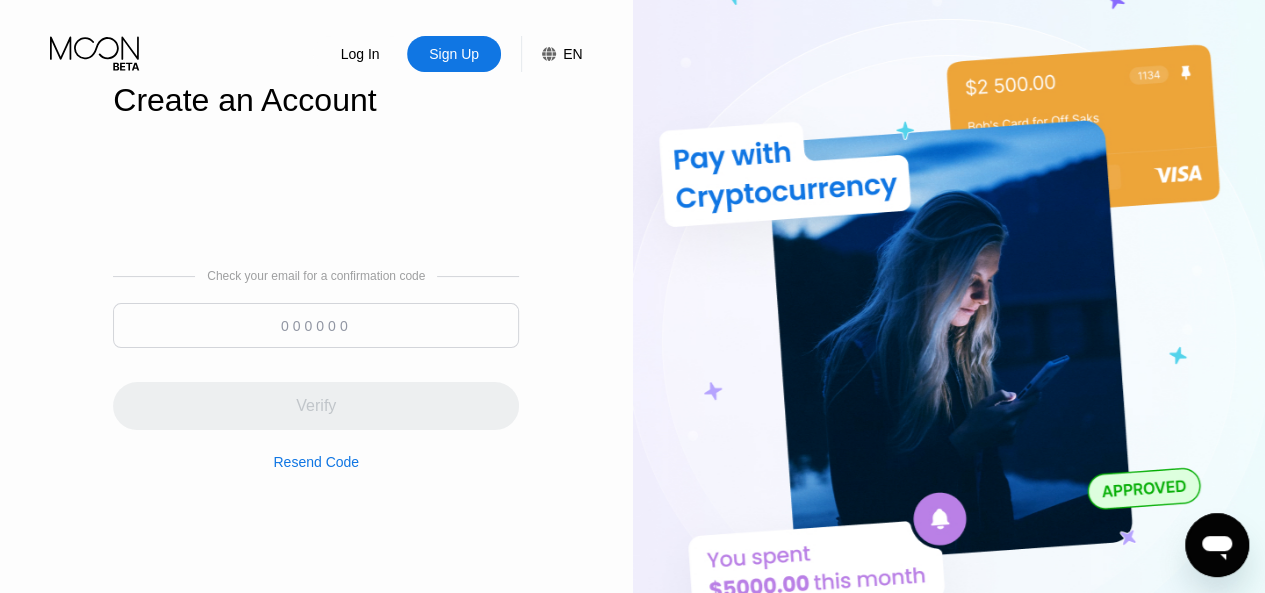click at bounding box center [316, 325] 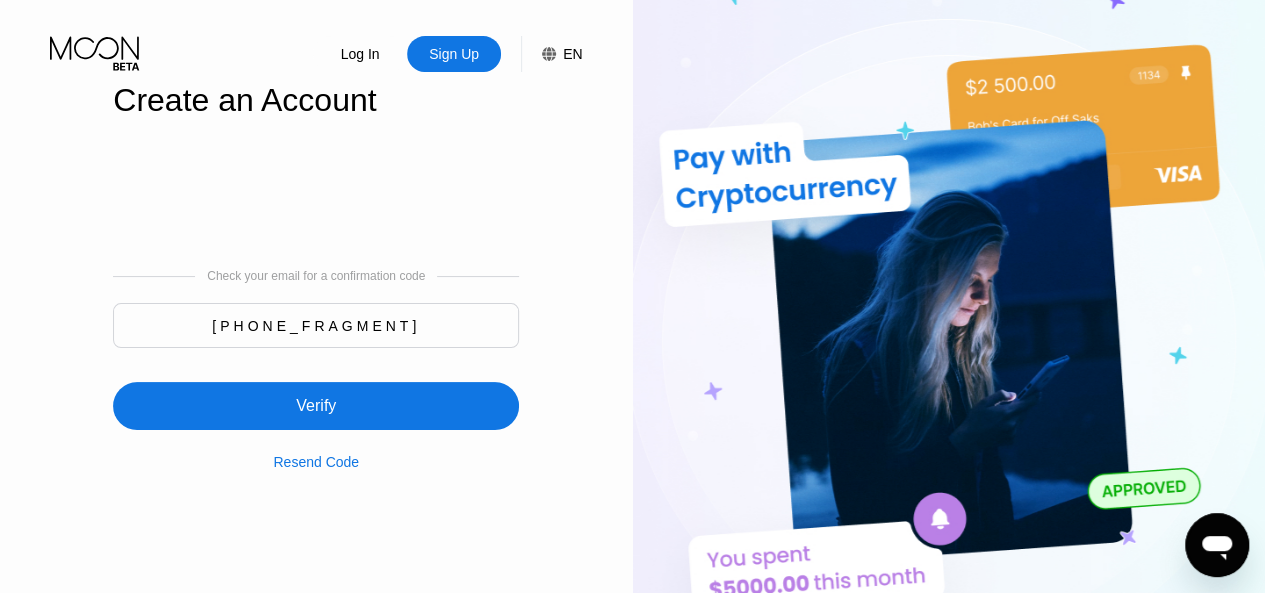 type on "708182" 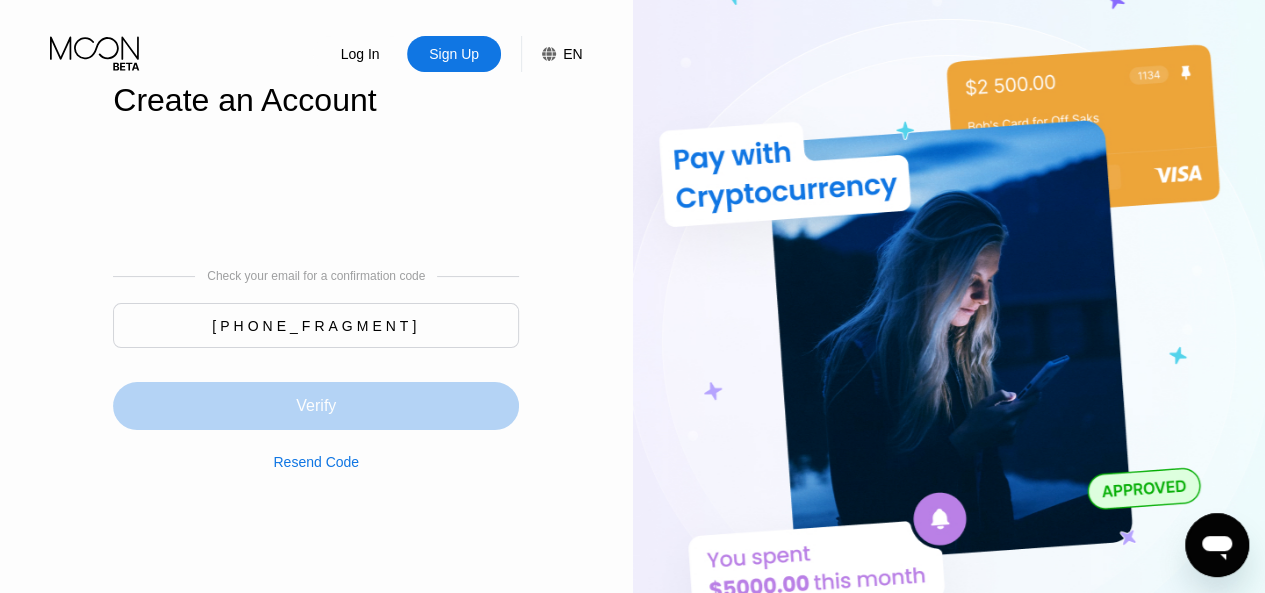 click on "Verify" at bounding box center (316, 406) 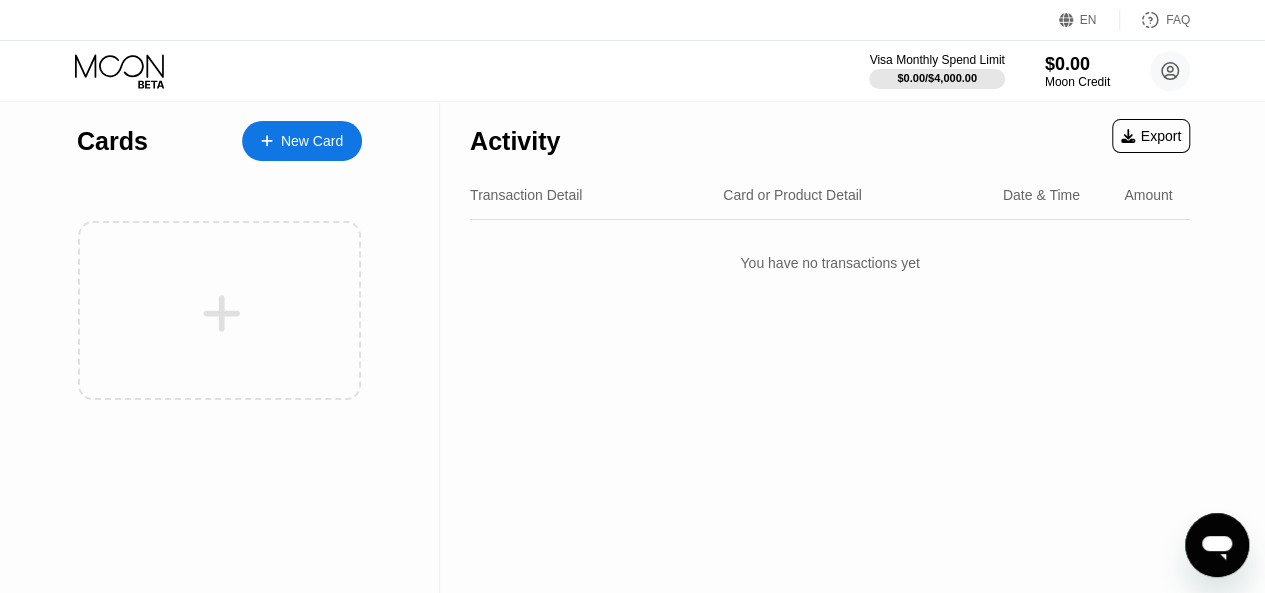 click on "New Card" at bounding box center [312, 141] 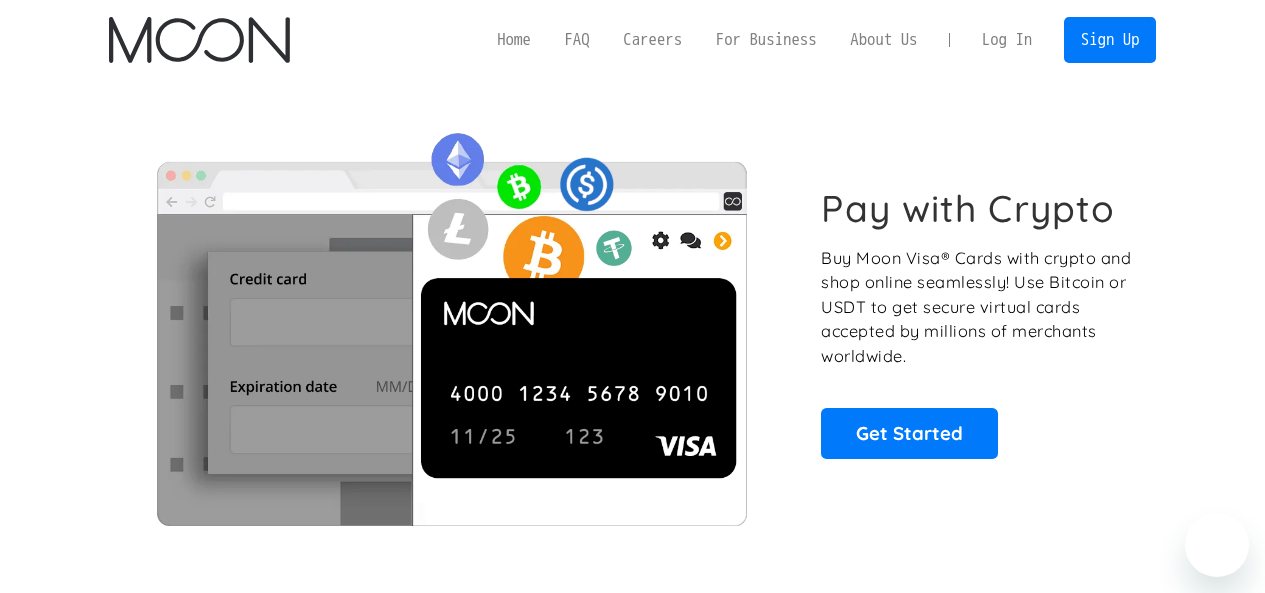 scroll, scrollTop: 0, scrollLeft: 0, axis: both 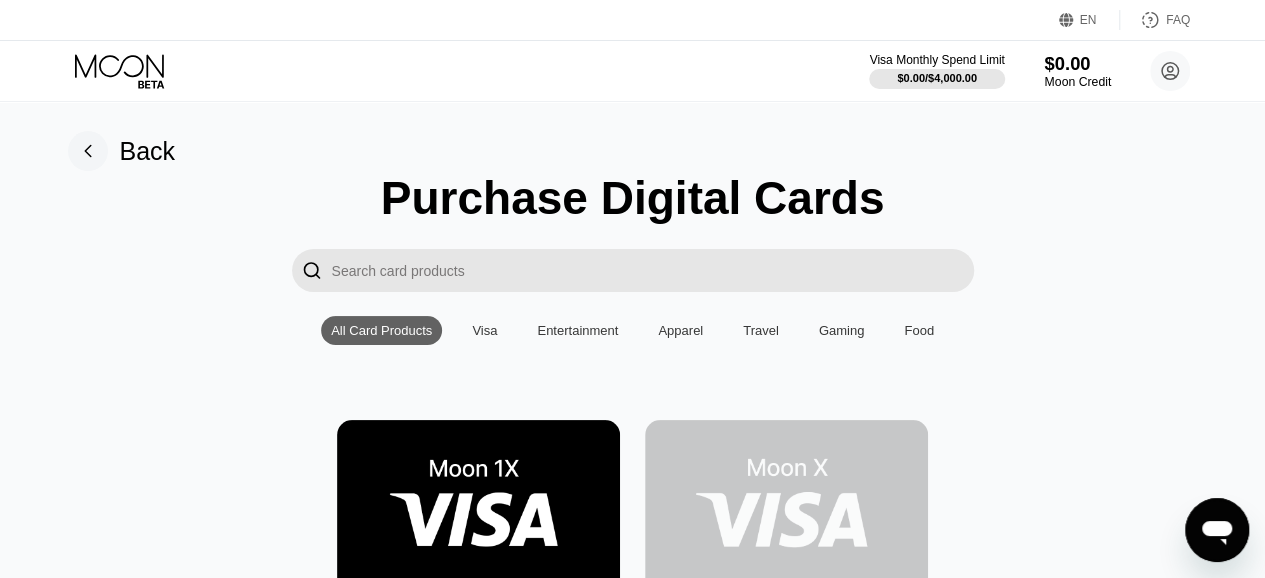 click on "$0.00" at bounding box center [1077, 63] 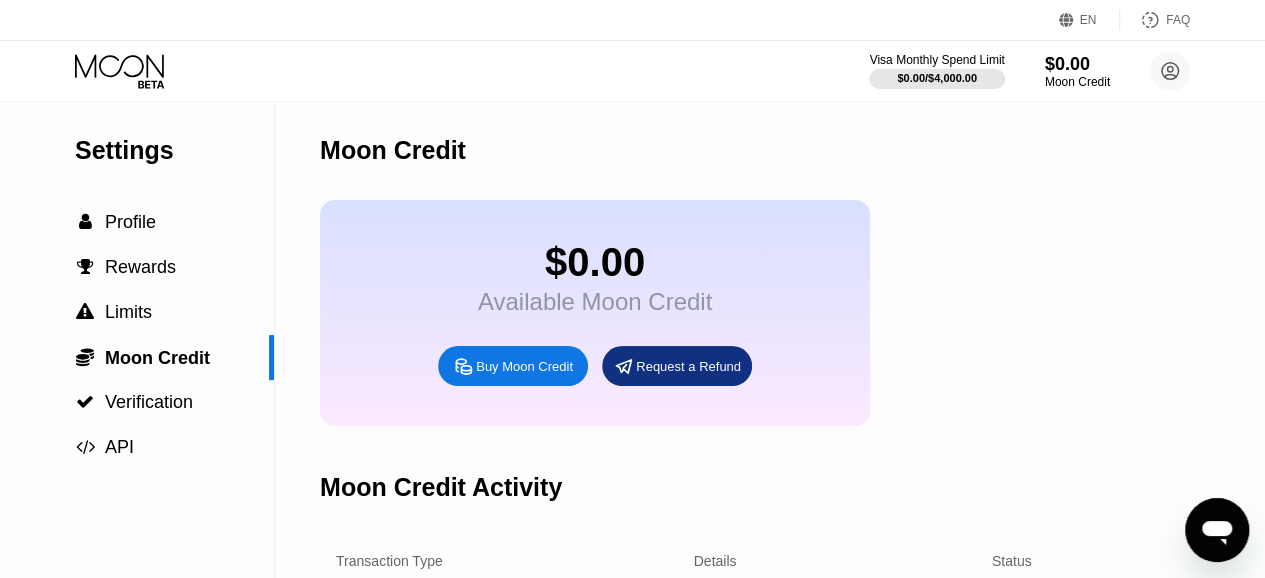 click on "Buy Moon Credit" at bounding box center [524, 366] 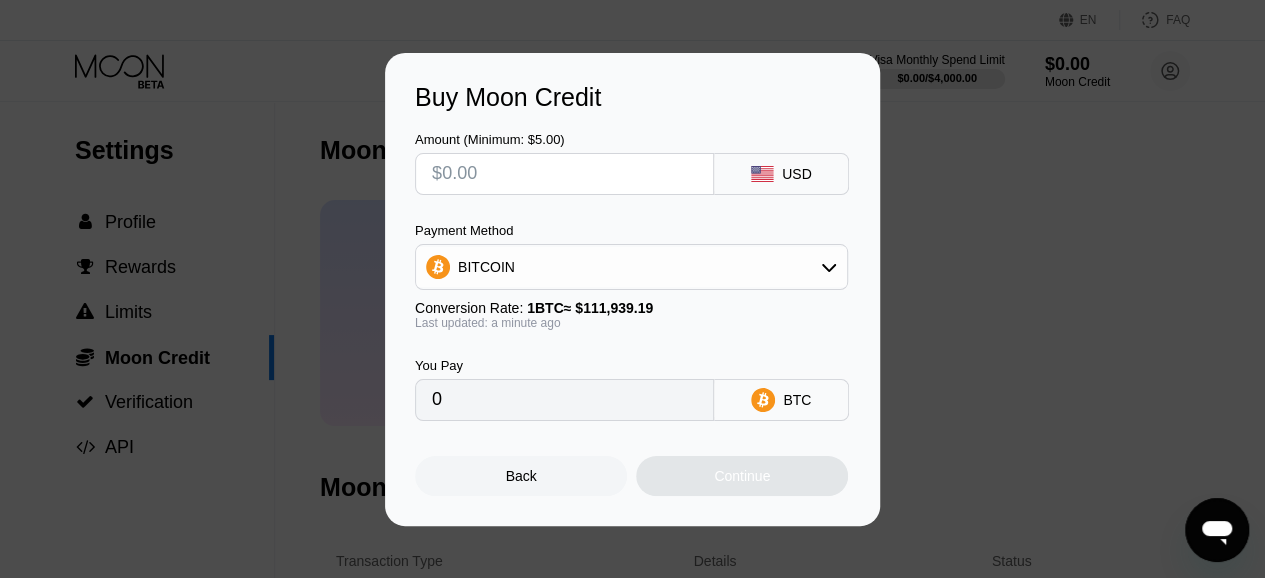 click on "Buy Moon Credit Amount (Minimum: $5.00) USD Payment Method BITCOIN Conversion Rate:   1  BTC  ≈   $111,939.19 Last updated:   a minute ago You Pay 0 BTC Back Continue" at bounding box center [632, 289] 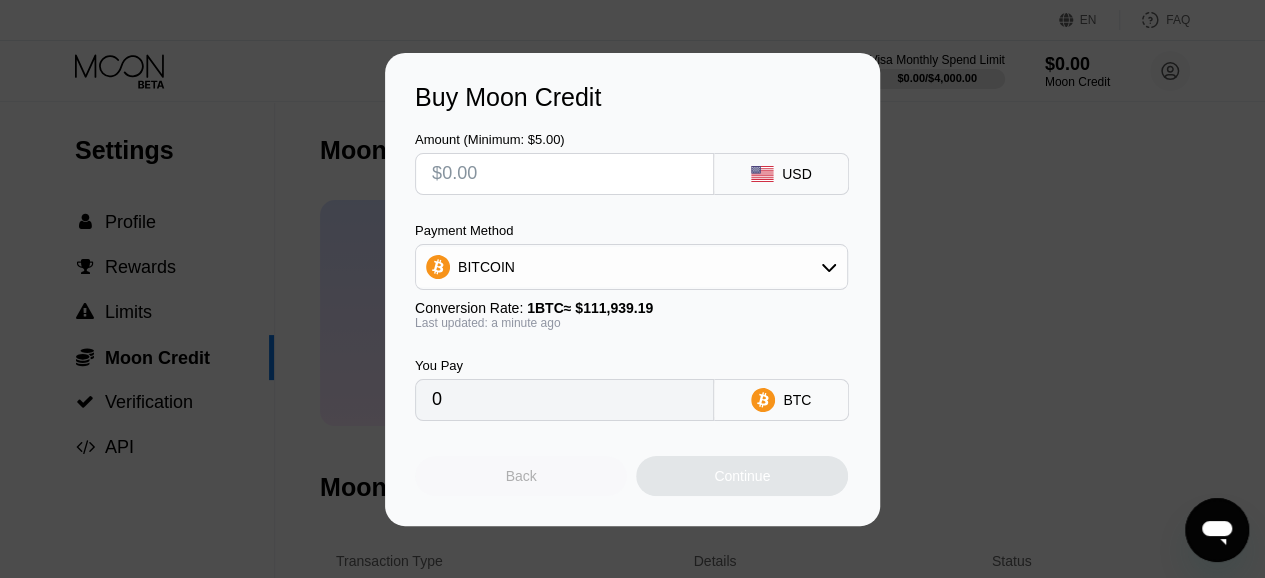 click on "Back" at bounding box center [521, 476] 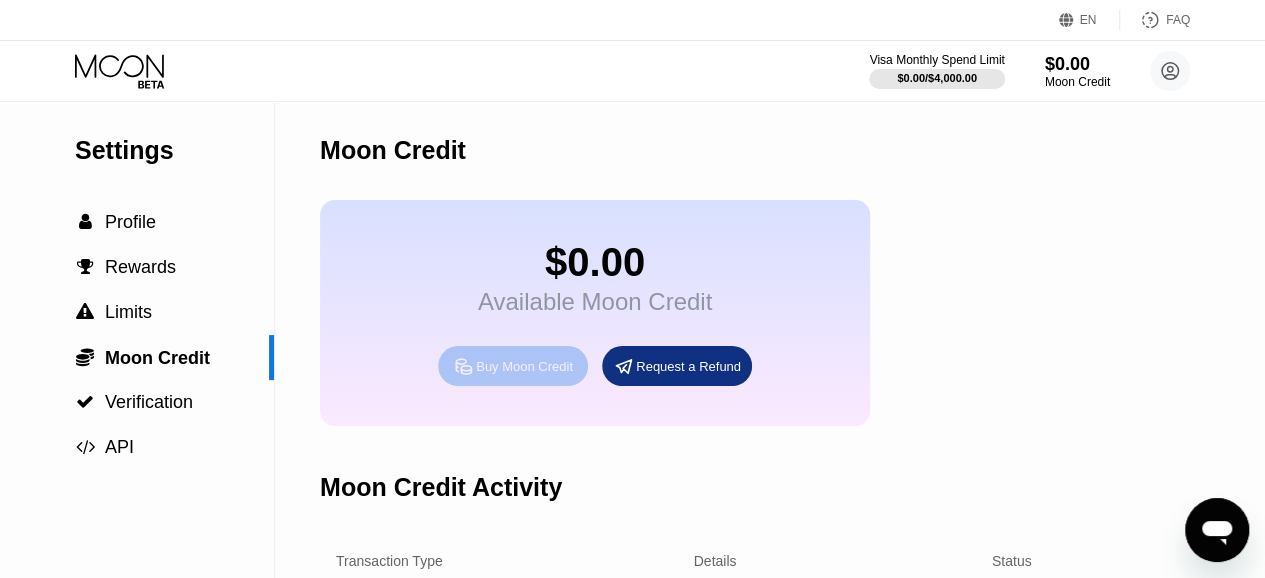 click on "Buy Moon Credit" at bounding box center [513, 366] 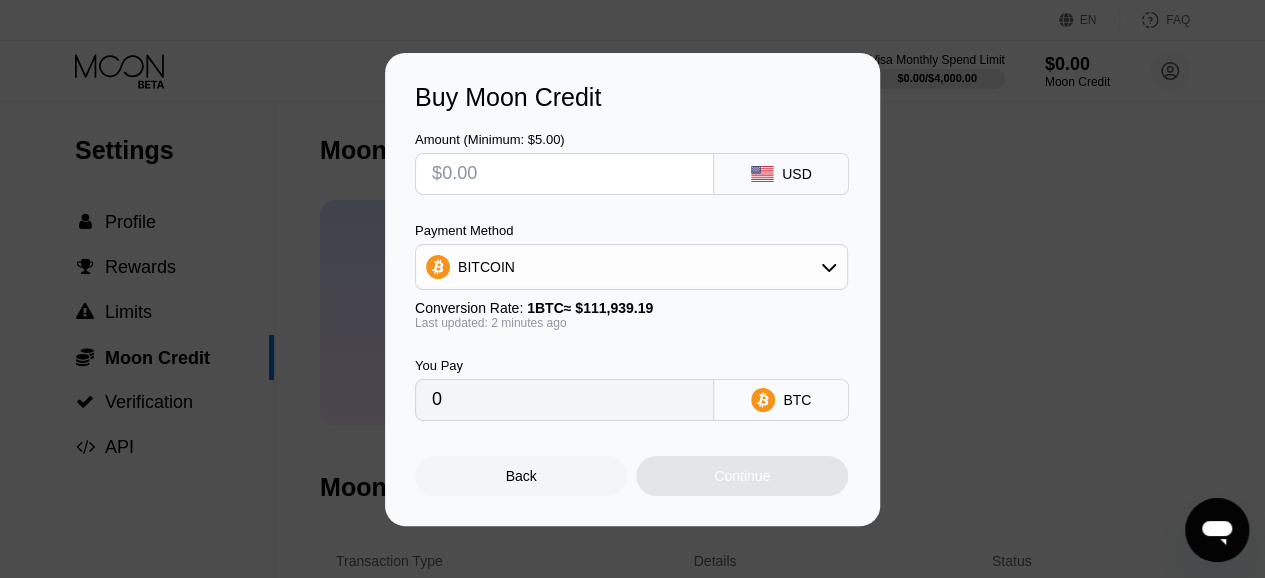 click on "Amount (Minimum: $5.00)" at bounding box center (564, 163) 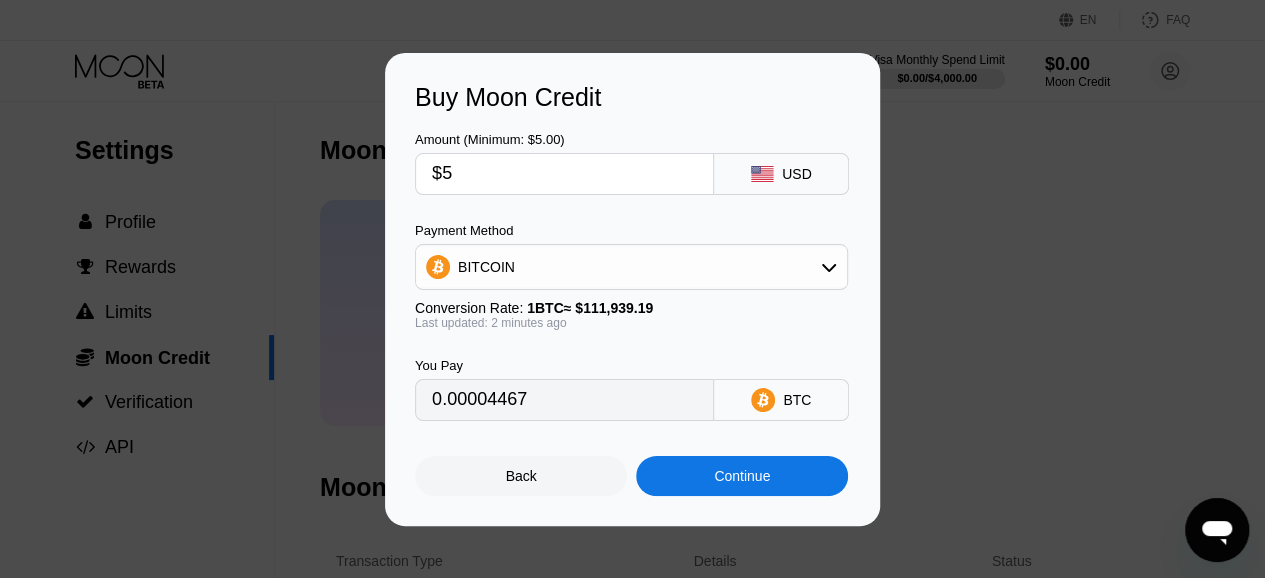 type on "0.00004467" 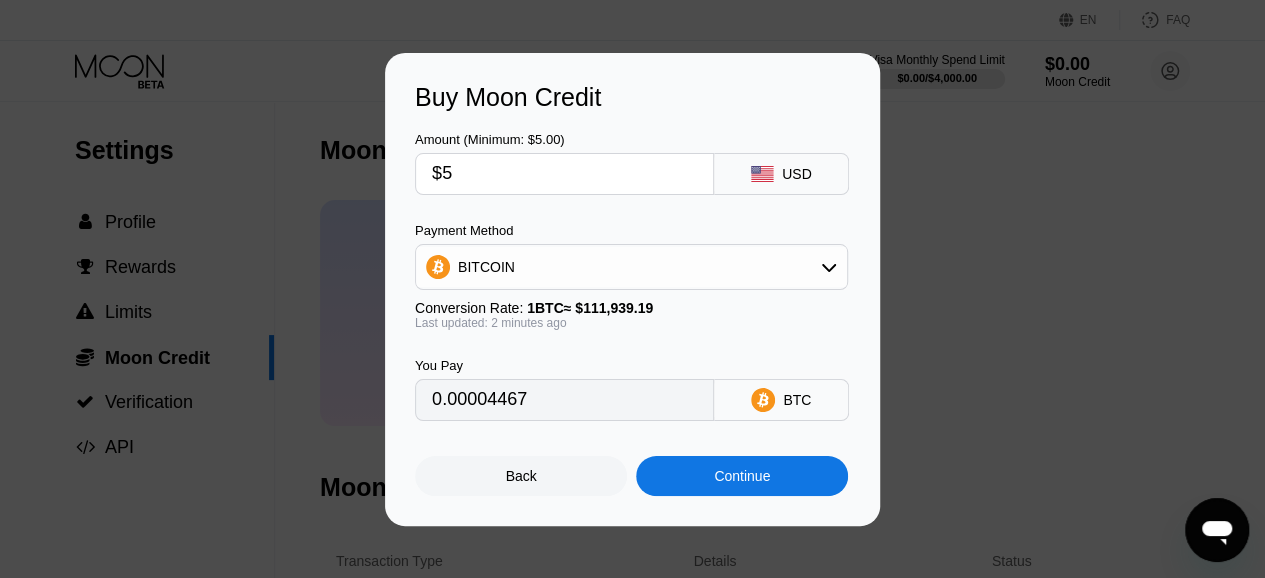 type on "$50" 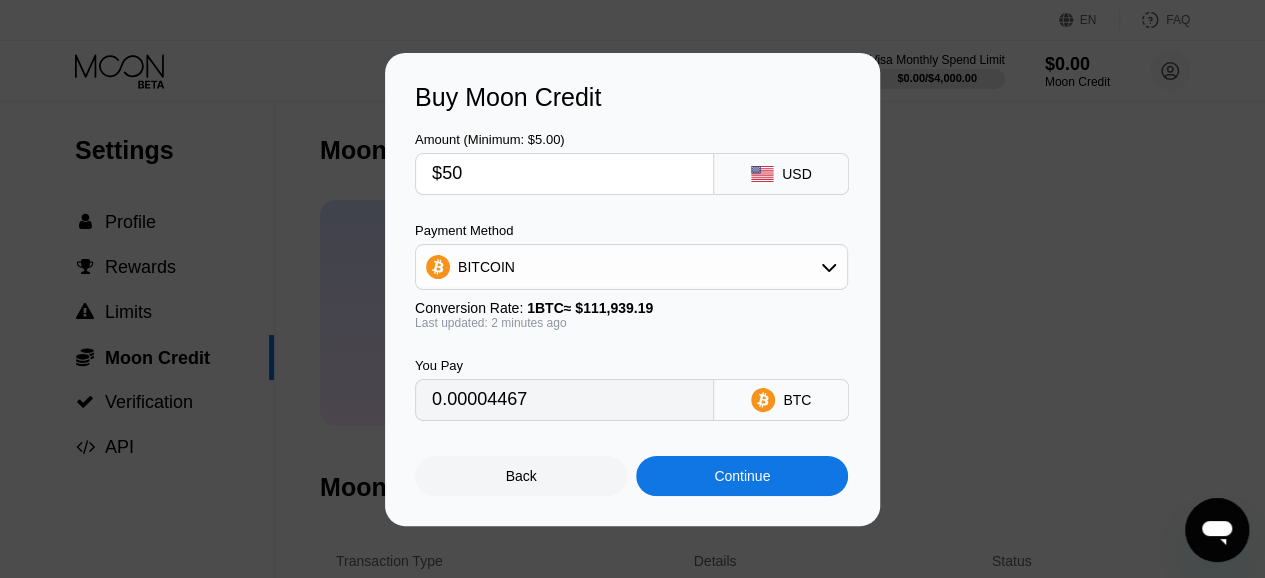 type on "0.00044668" 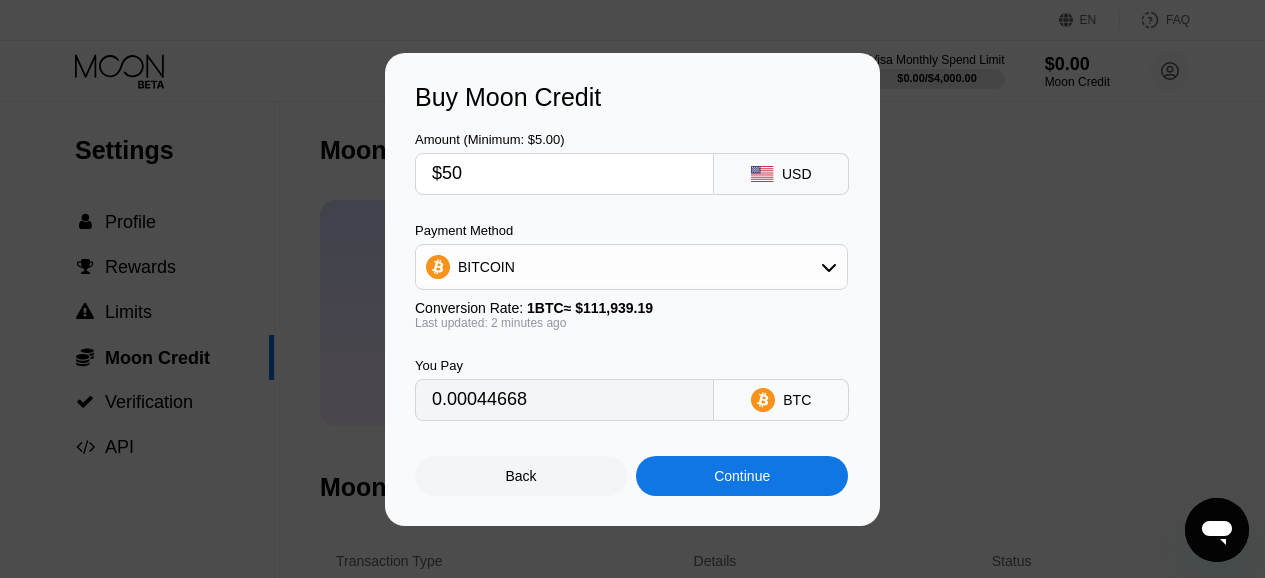 scroll, scrollTop: 0, scrollLeft: 0, axis: both 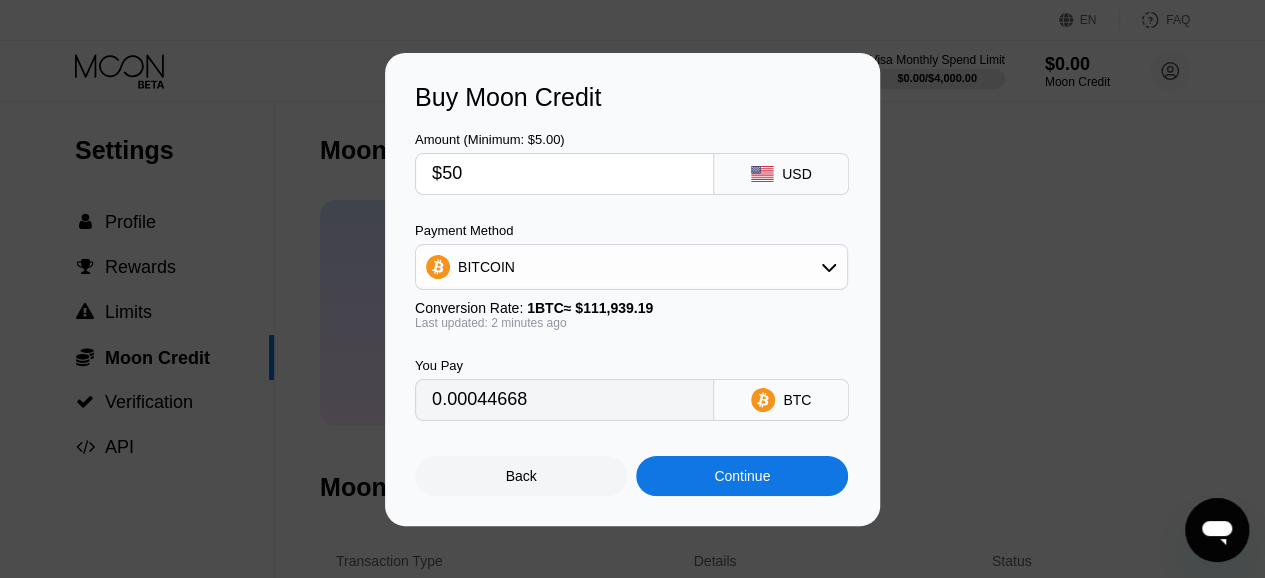 type on "$50" 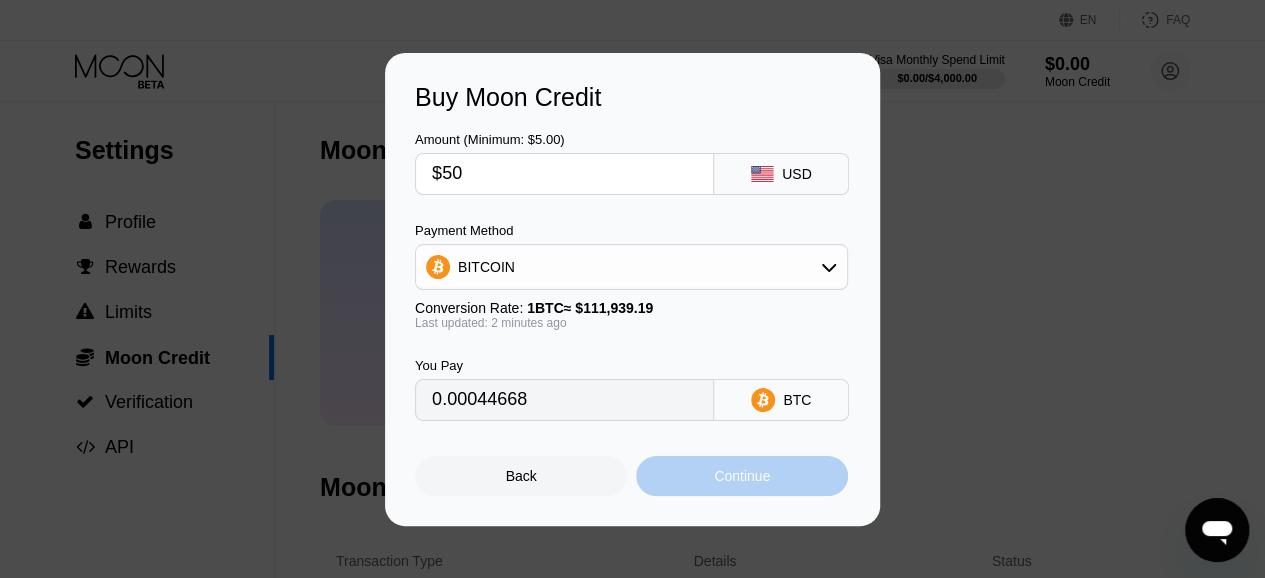 click on "Continue" at bounding box center [742, 476] 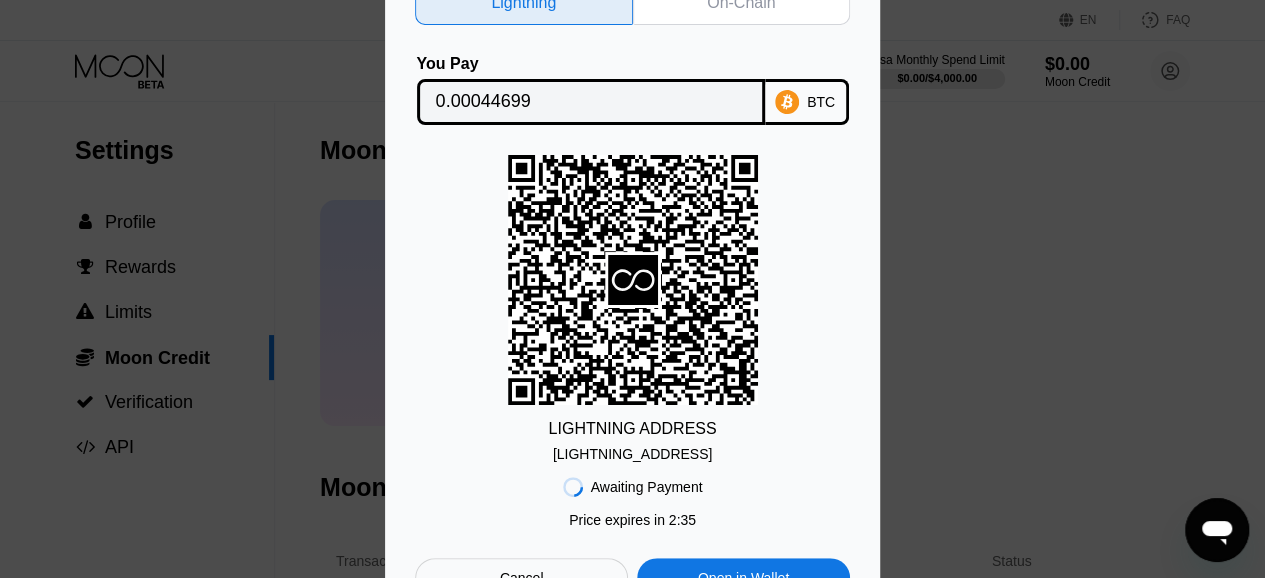 click on "Lightning On-Chain You Pay 0.00044699 BTC LIGHTNING   ADDRESS [LIGHTNING_ADDRESS] Awaiting Payment Price expires in   2 : 35 Cancel Open in Wallet" at bounding box center [632, 289] 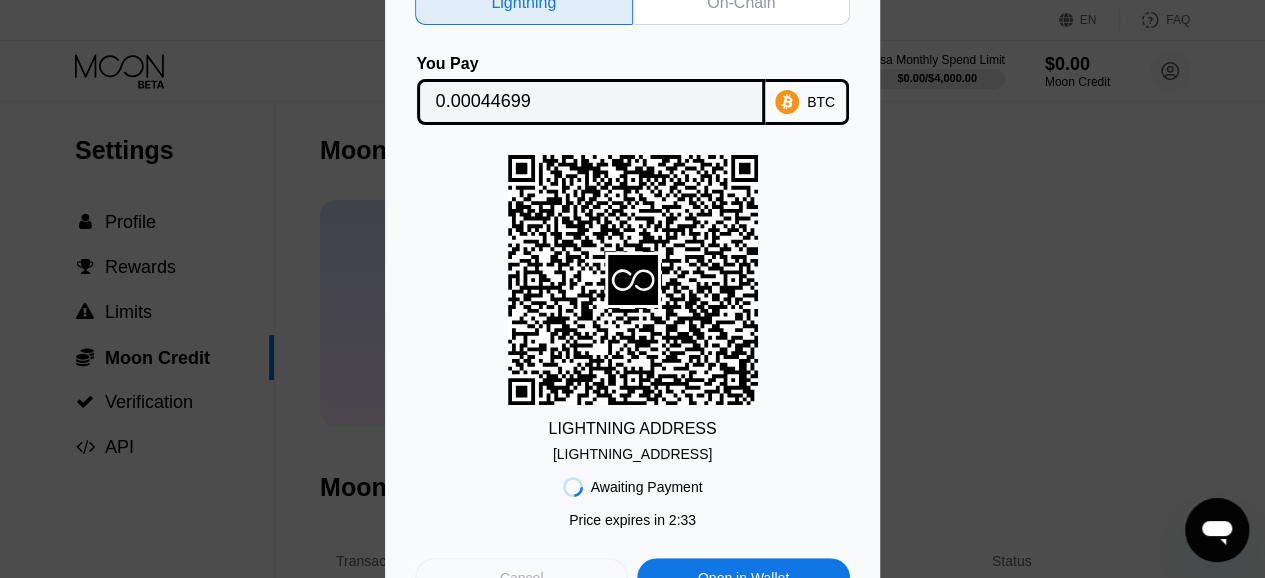click on "Cancel" at bounding box center [521, 578] 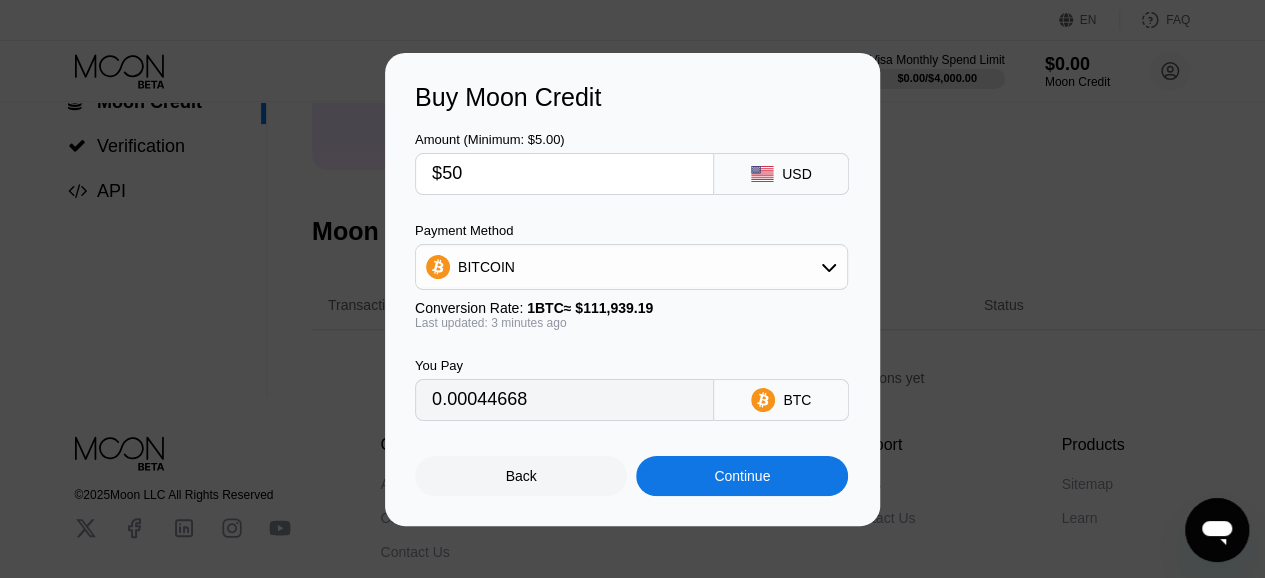 scroll, scrollTop: 220, scrollLeft: 100, axis: both 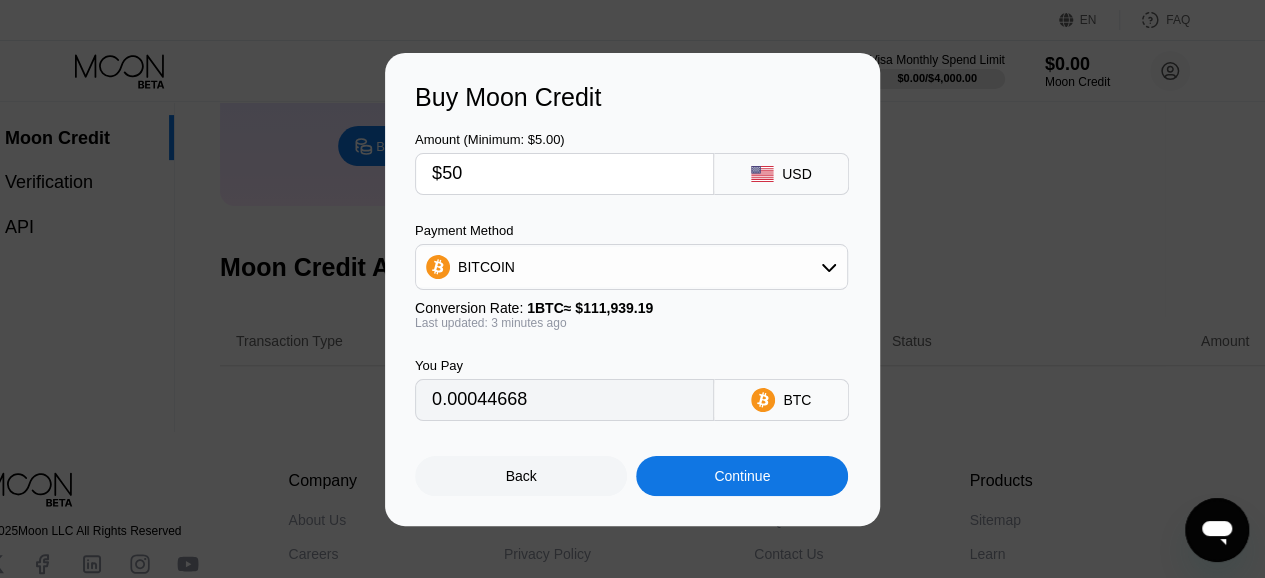 click on "Buy Moon Credit Amount (Minimum: $5.00) $50 USD Payment Method BITCOIN Conversion Rate:   1  BTC  ≈   $111,939.19 Last updated:   3 minutes ago You Pay 0.00044668 BTC Back Continue" at bounding box center (632, 289) 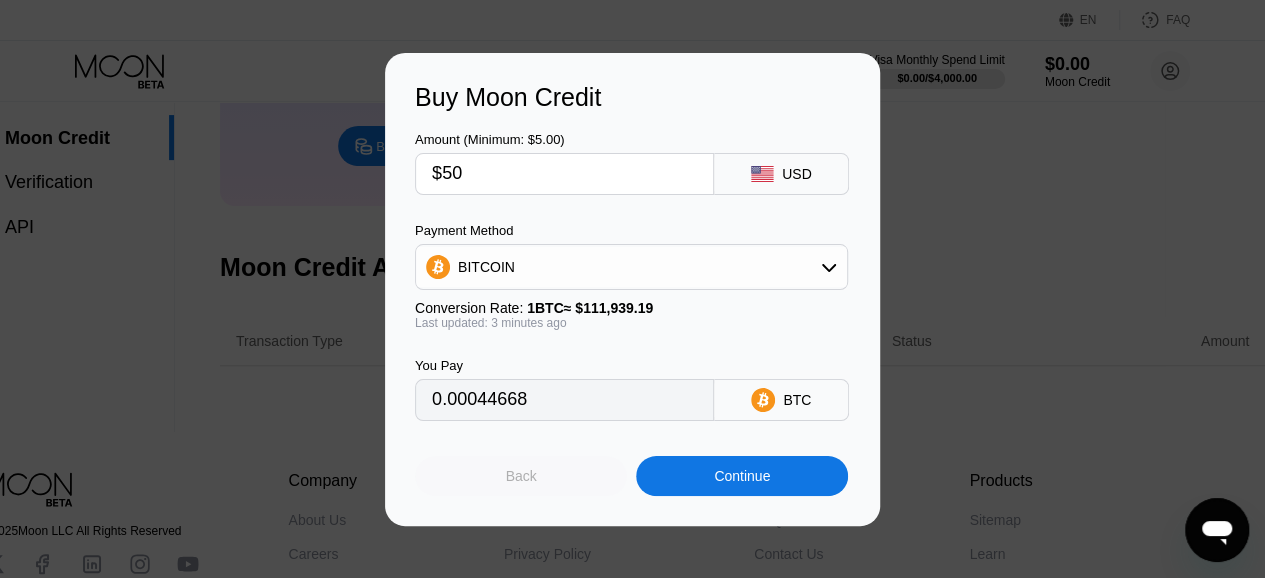 click on "Back" at bounding box center [521, 476] 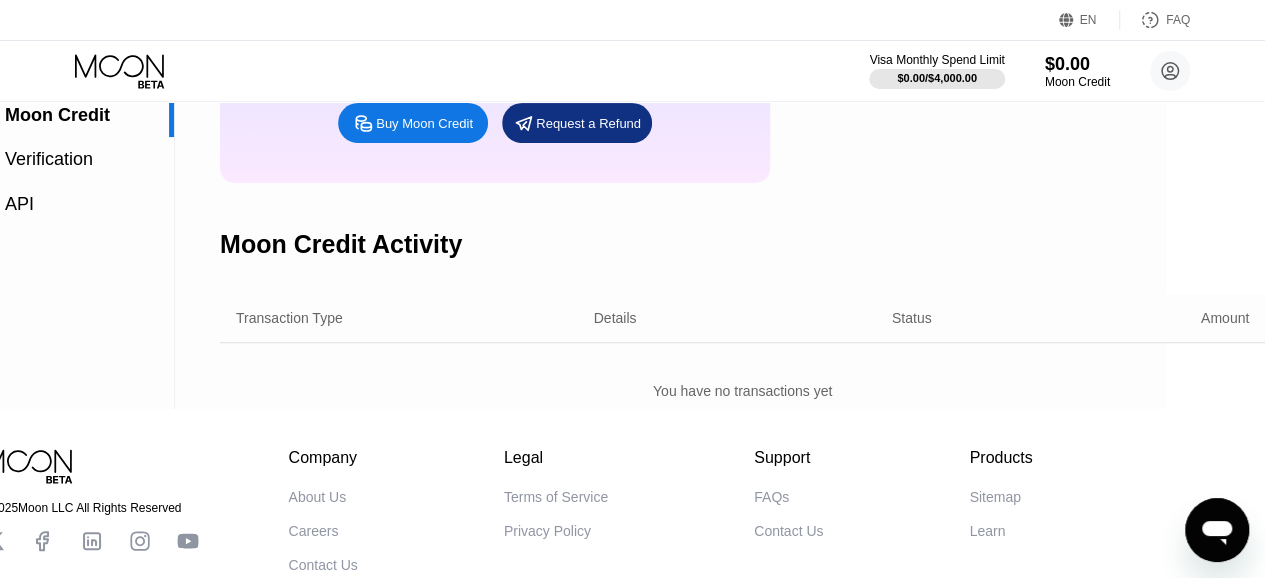scroll, scrollTop: 96, scrollLeft: 100, axis: both 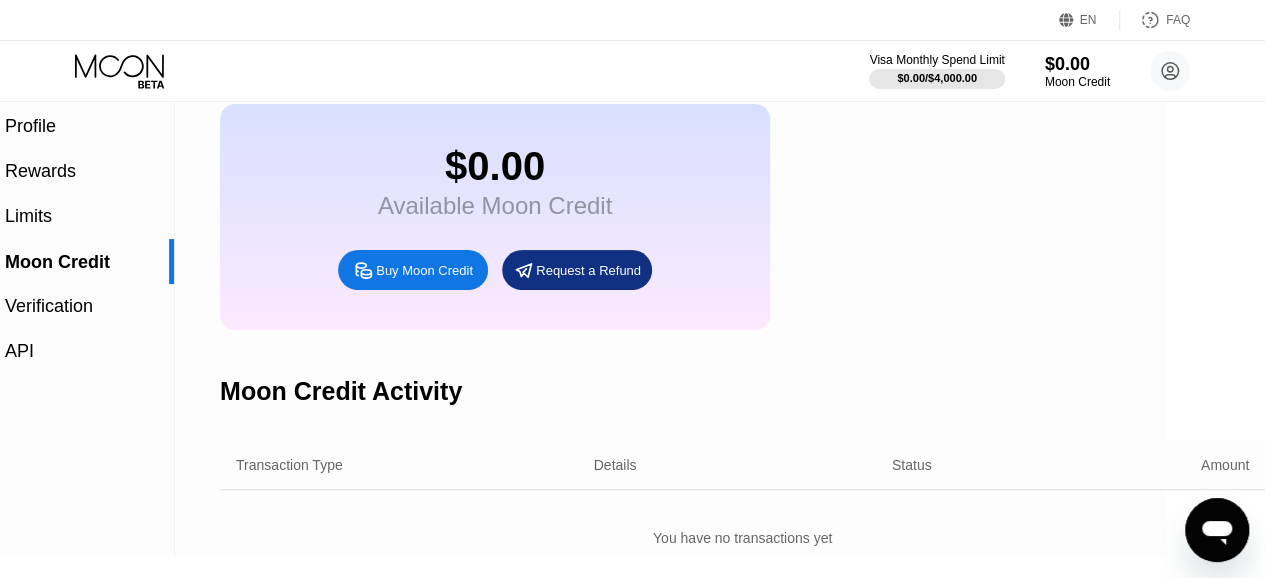 drag, startPoint x: 0, startPoint y: 0, endPoint x: 77, endPoint y: 65, distance: 100.76706 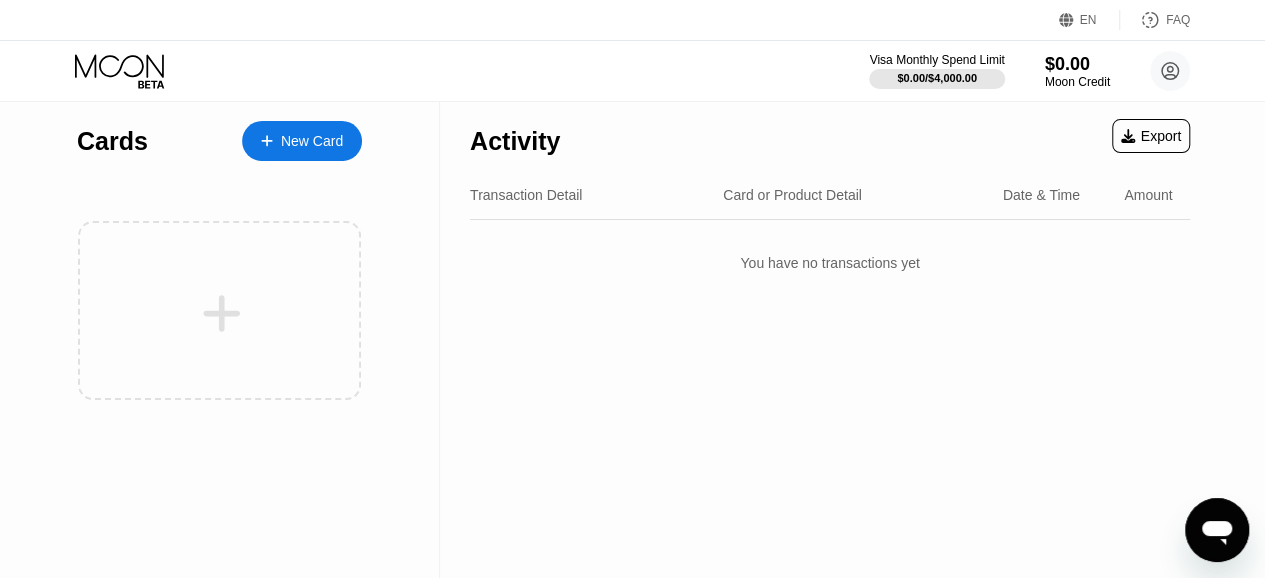 scroll, scrollTop: 0, scrollLeft: 0, axis: both 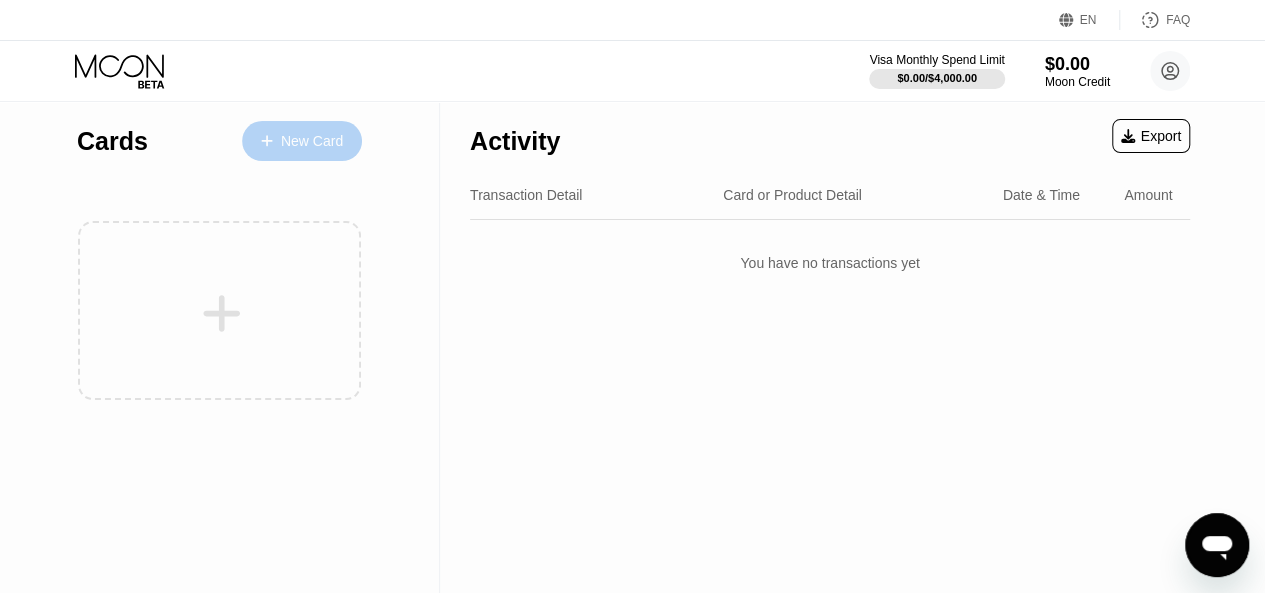 click on "New Card" at bounding box center (312, 141) 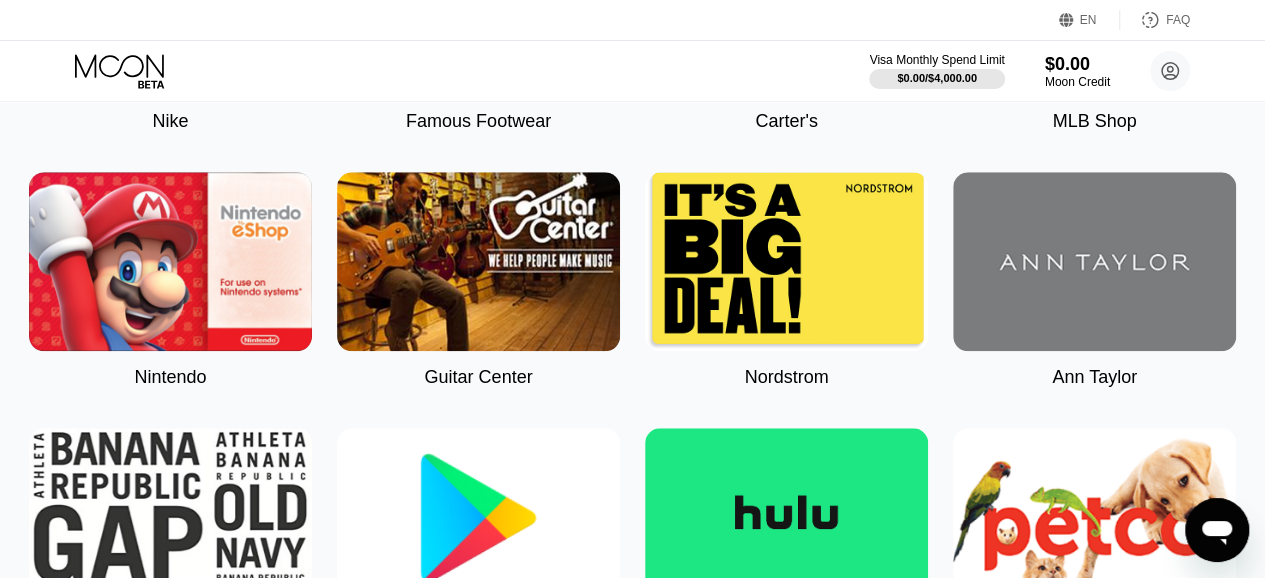 scroll, scrollTop: 377, scrollLeft: 0, axis: vertical 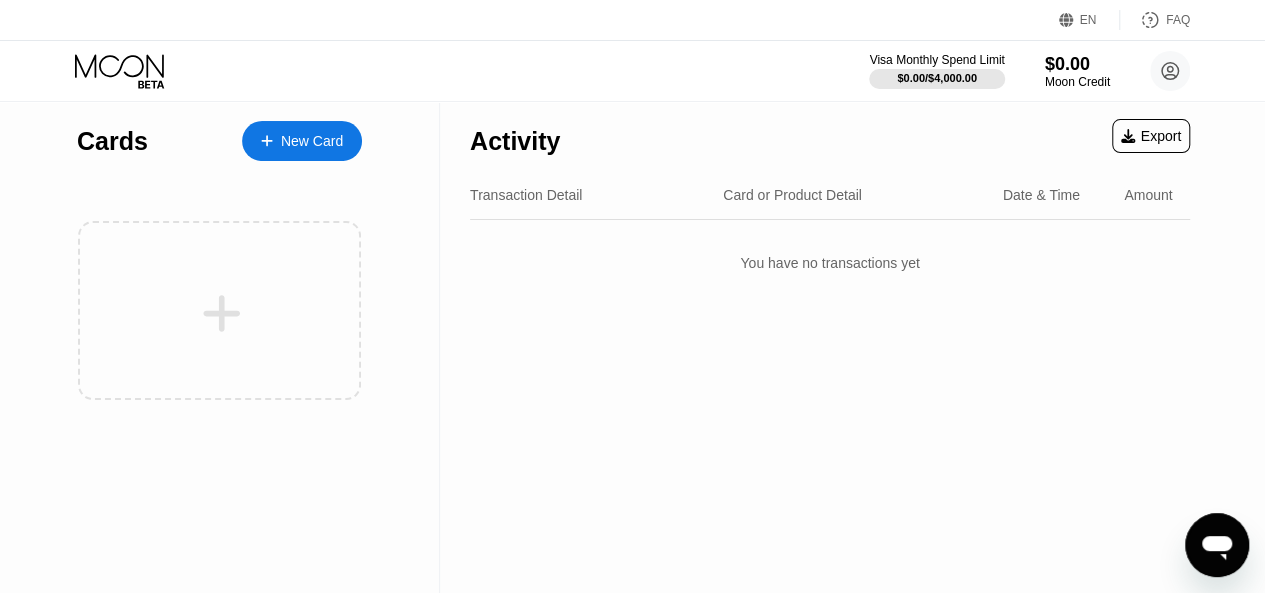 click on "New Card" at bounding box center (312, 141) 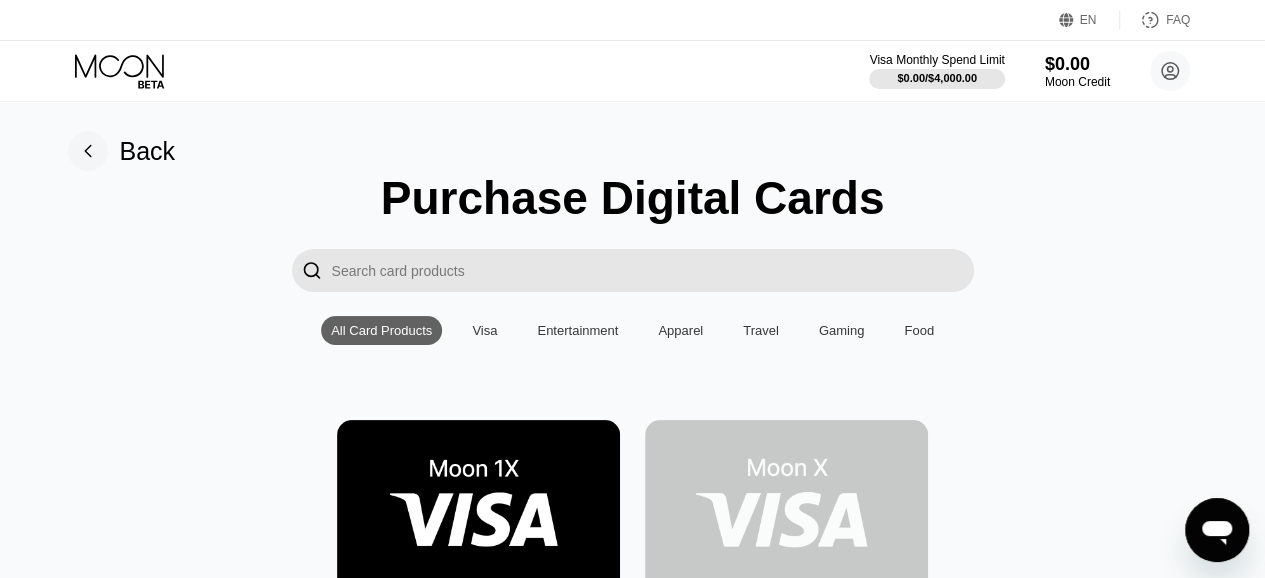 click on "Visa" at bounding box center [484, 330] 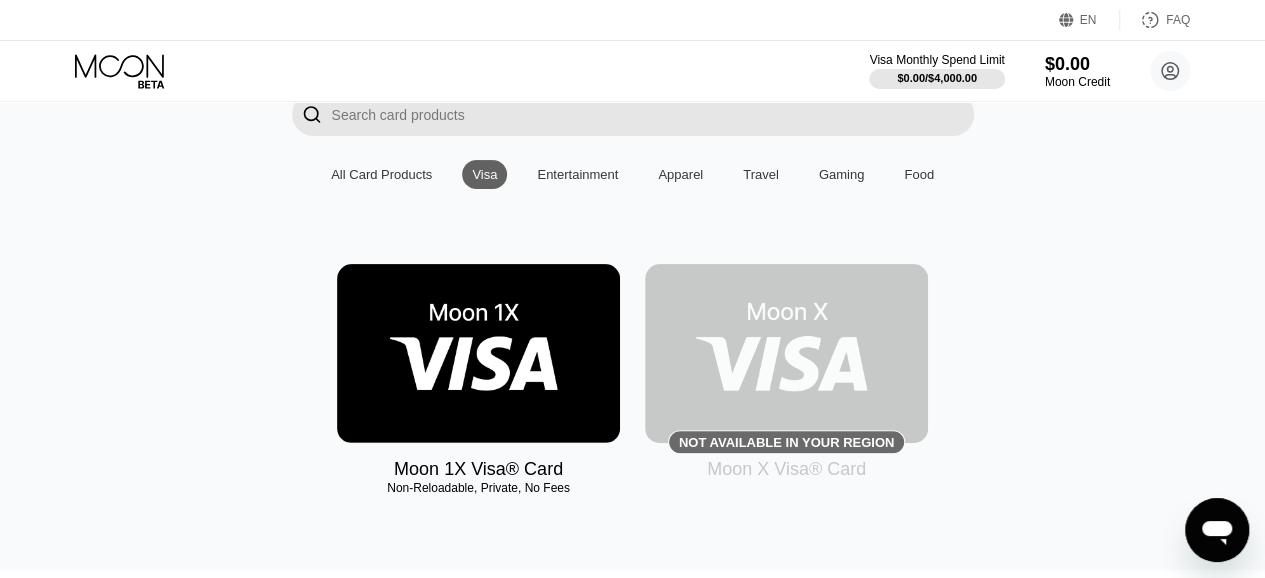 scroll, scrollTop: 170, scrollLeft: 0, axis: vertical 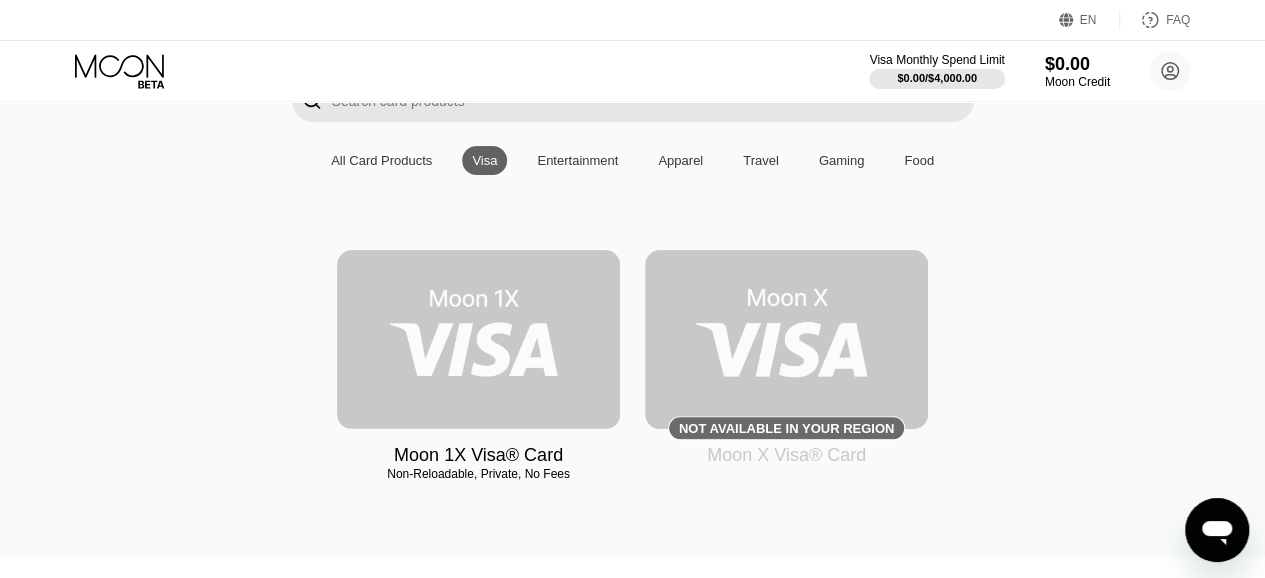 click at bounding box center (478, 339) 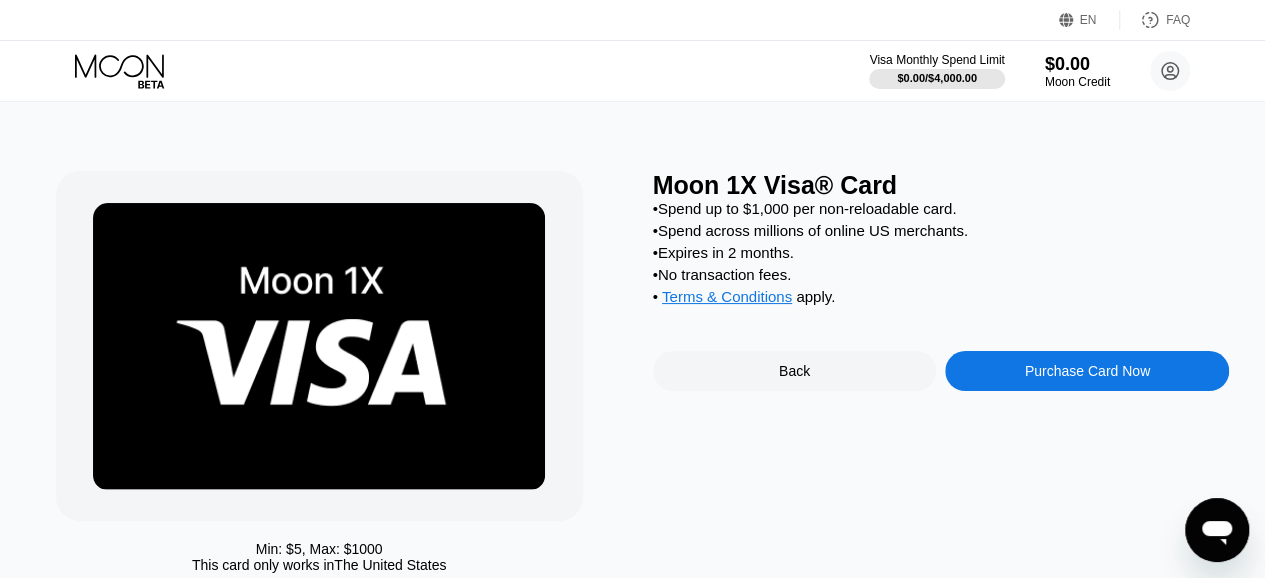 scroll, scrollTop: 0, scrollLeft: 0, axis: both 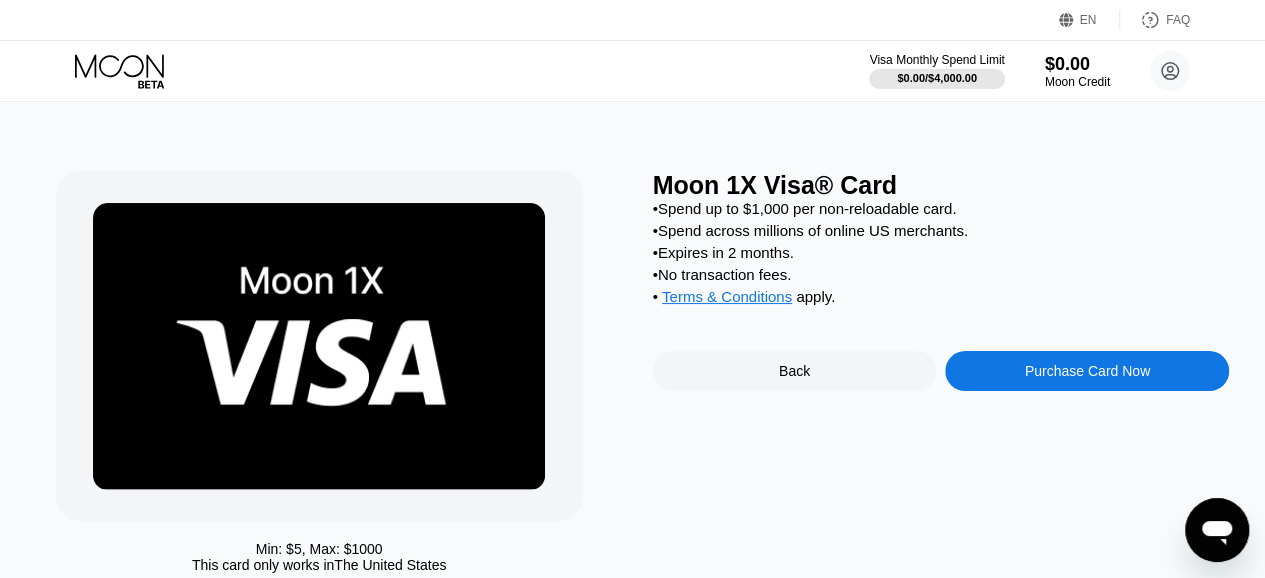 click on "Purchase Card Now" at bounding box center [1087, 371] 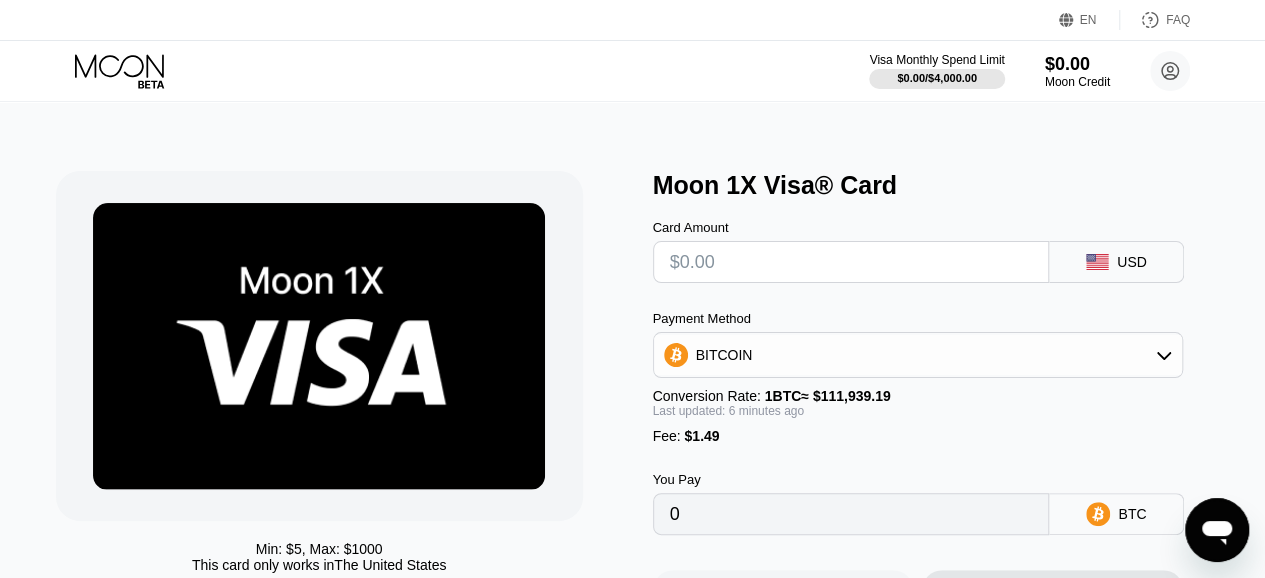 click at bounding box center [851, 262] 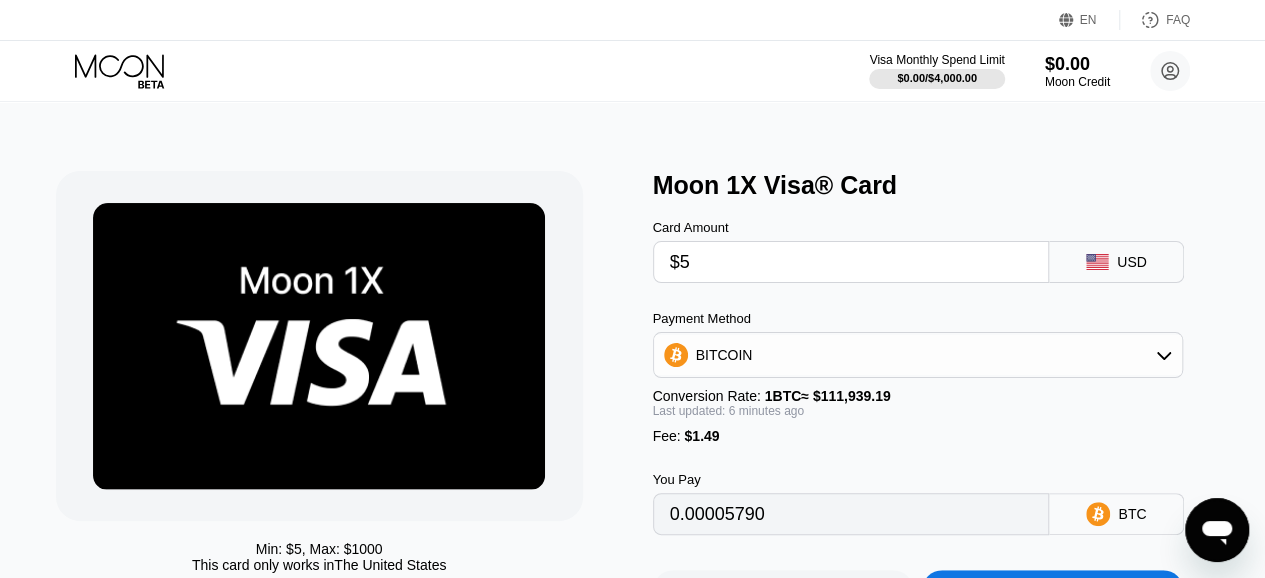 type on "0.00005790" 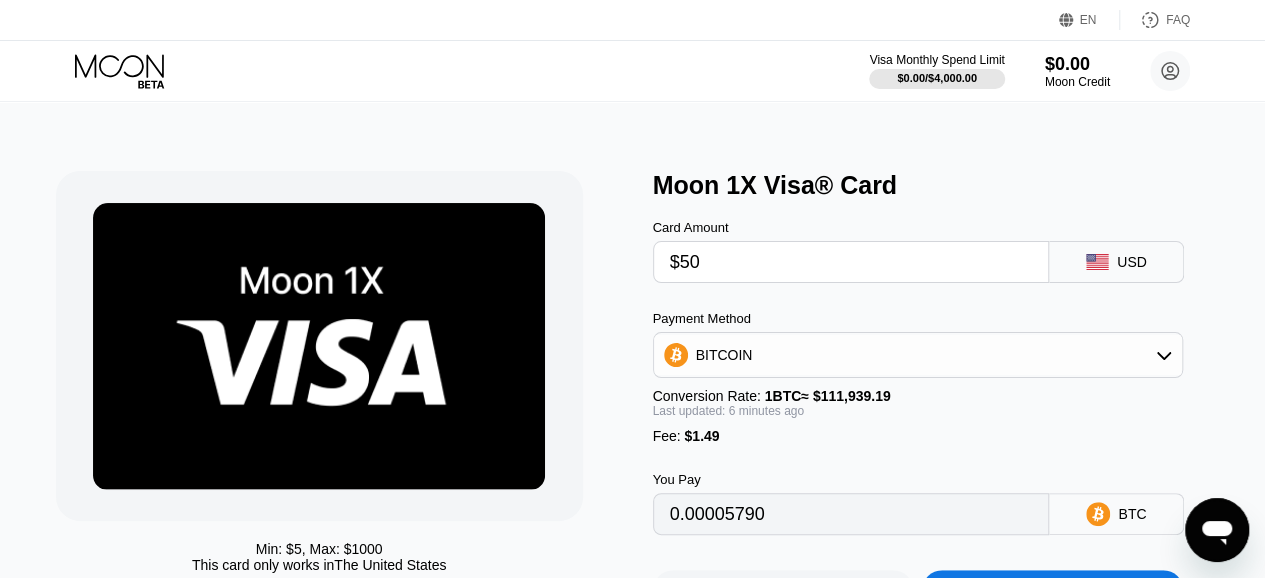 type on "0.00045932" 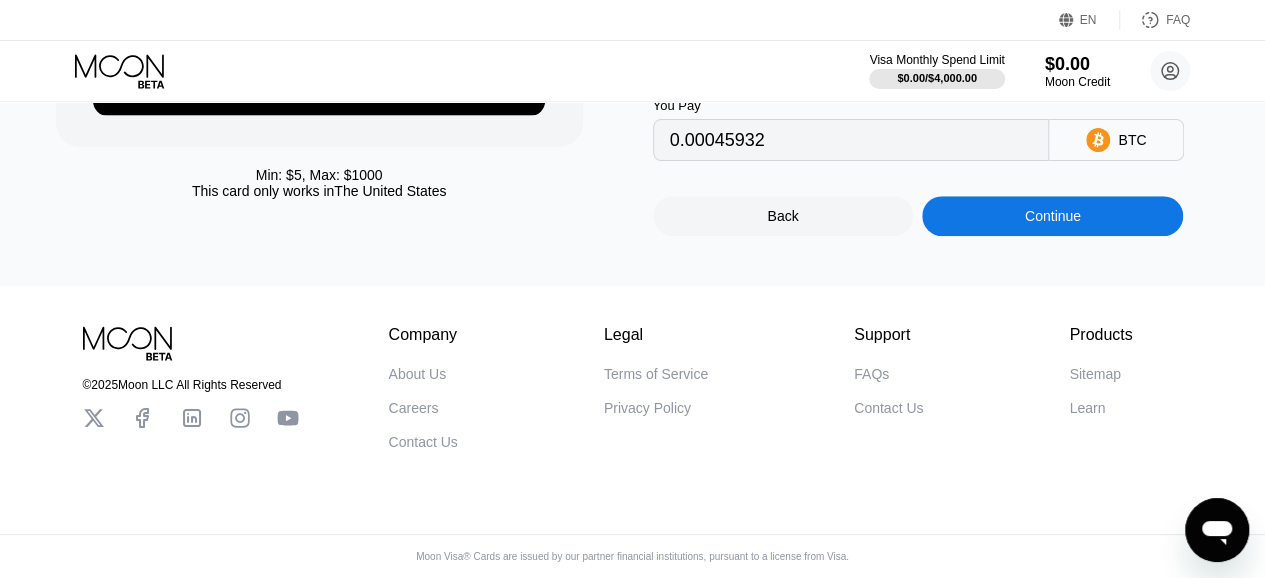 scroll, scrollTop: 404, scrollLeft: 0, axis: vertical 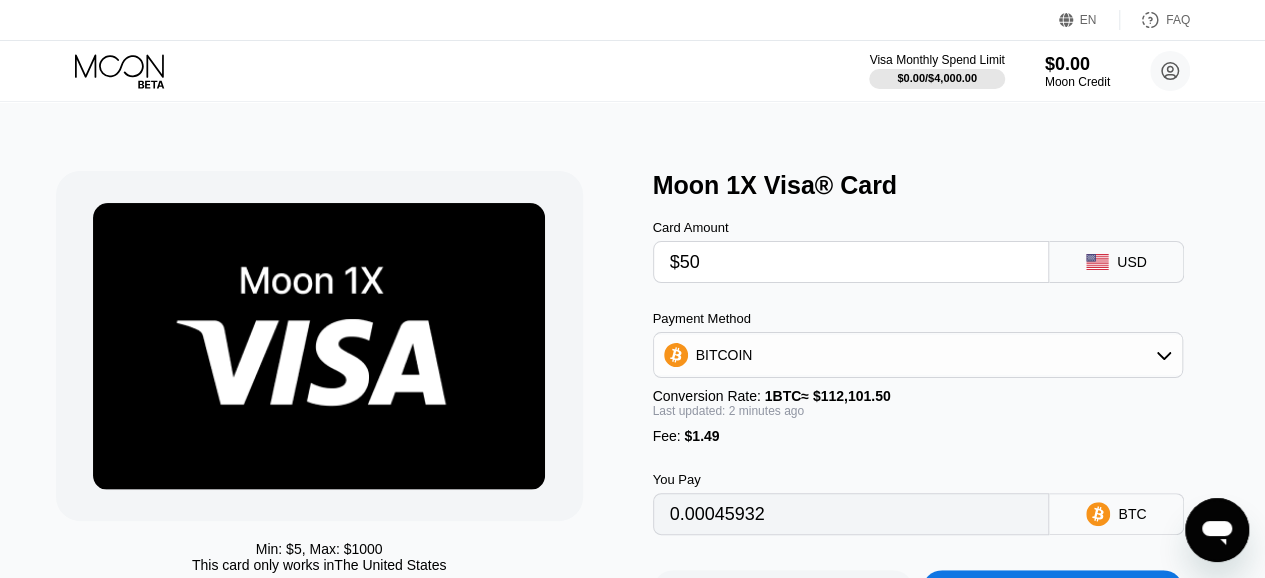 type on "$50" 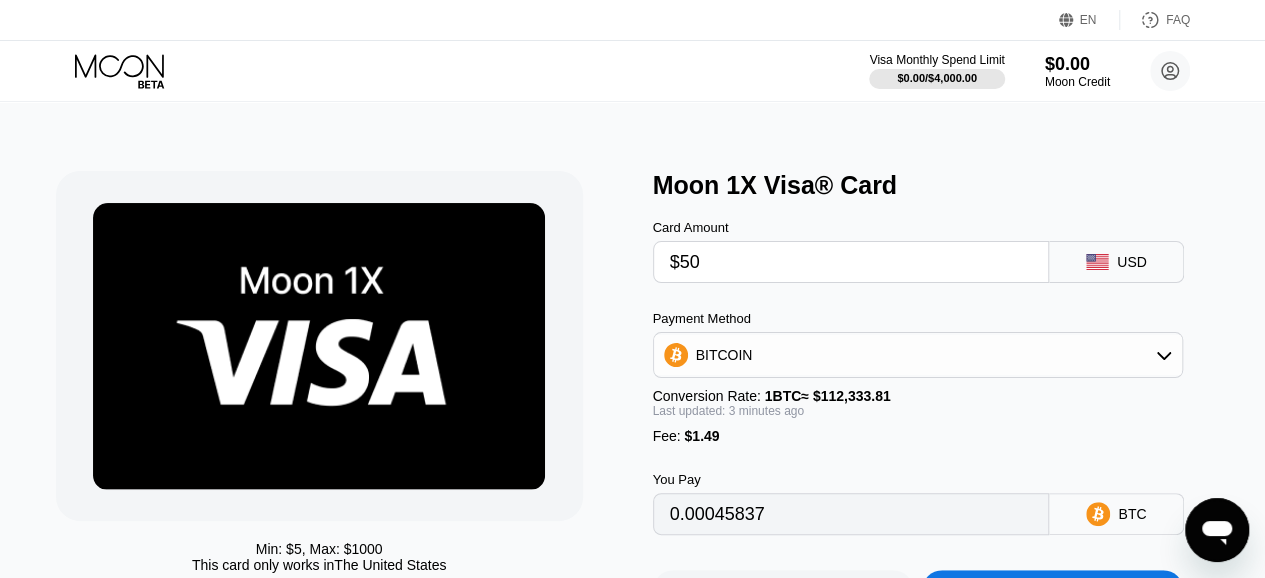 type on "0.00045781" 